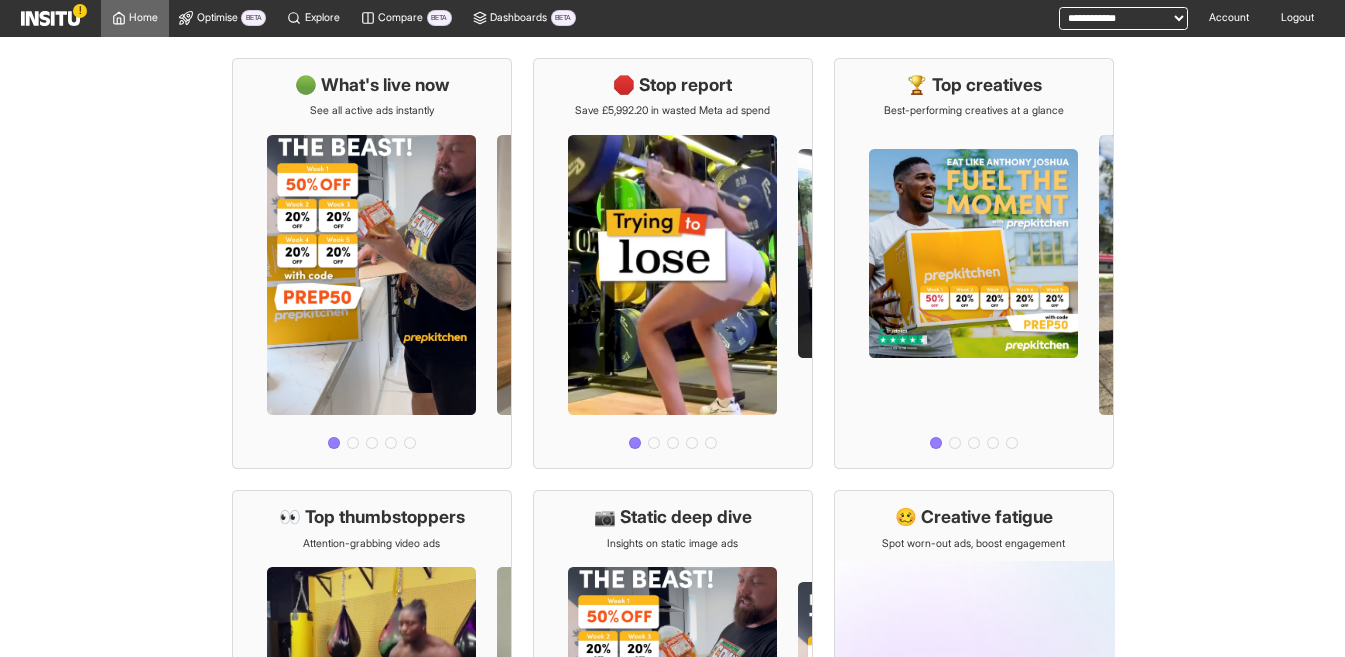 scroll, scrollTop: 0, scrollLeft: 0, axis: both 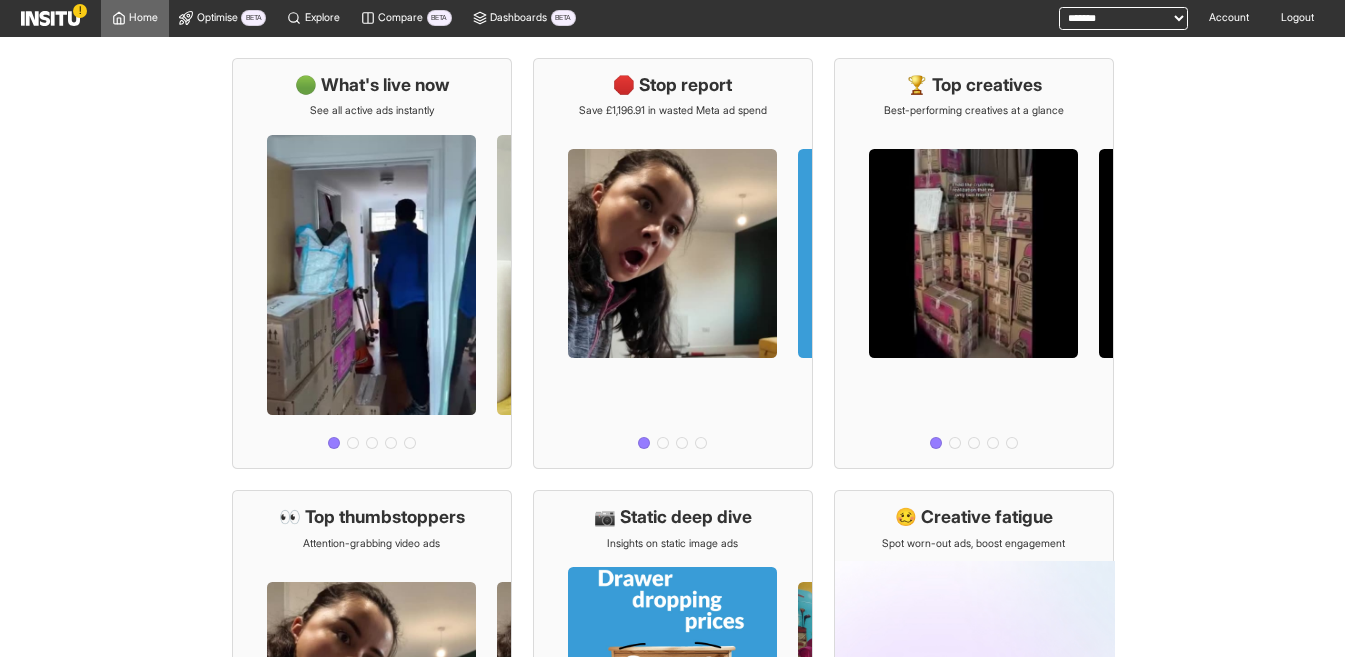 click on "Logout" at bounding box center (1297, 18) 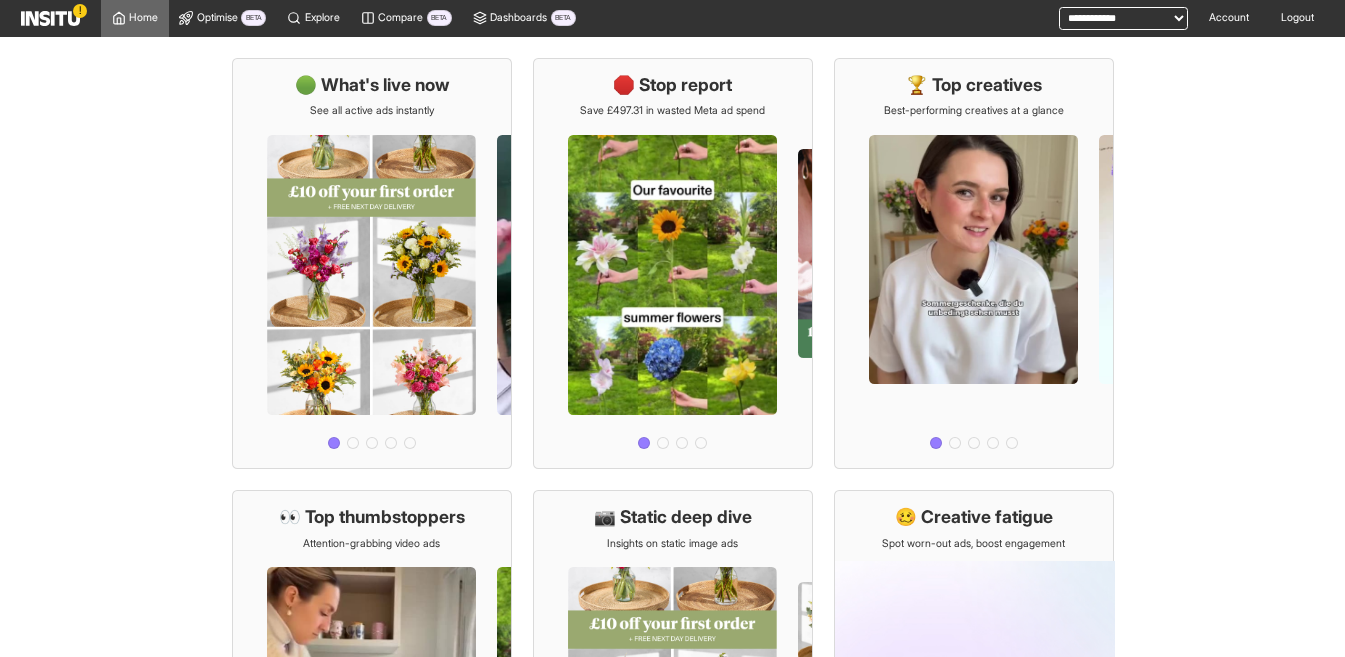 scroll, scrollTop: 0, scrollLeft: 0, axis: both 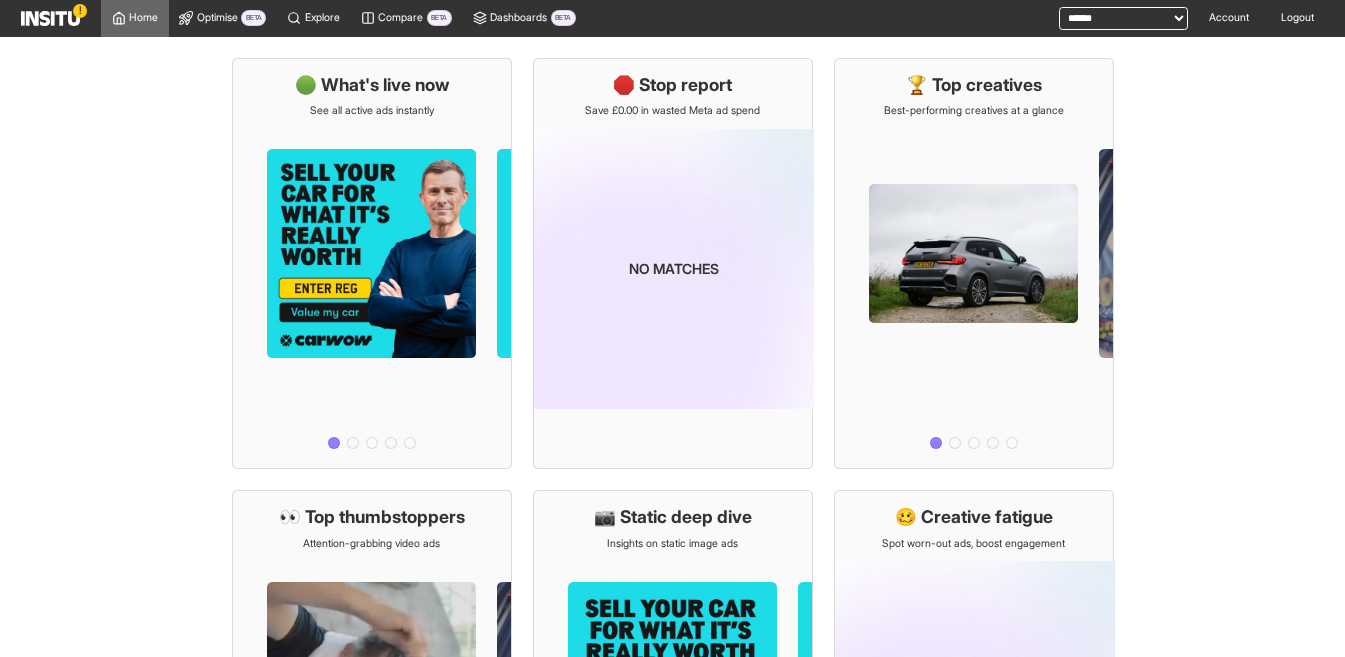 click on "**********" at bounding box center [1123, 18] 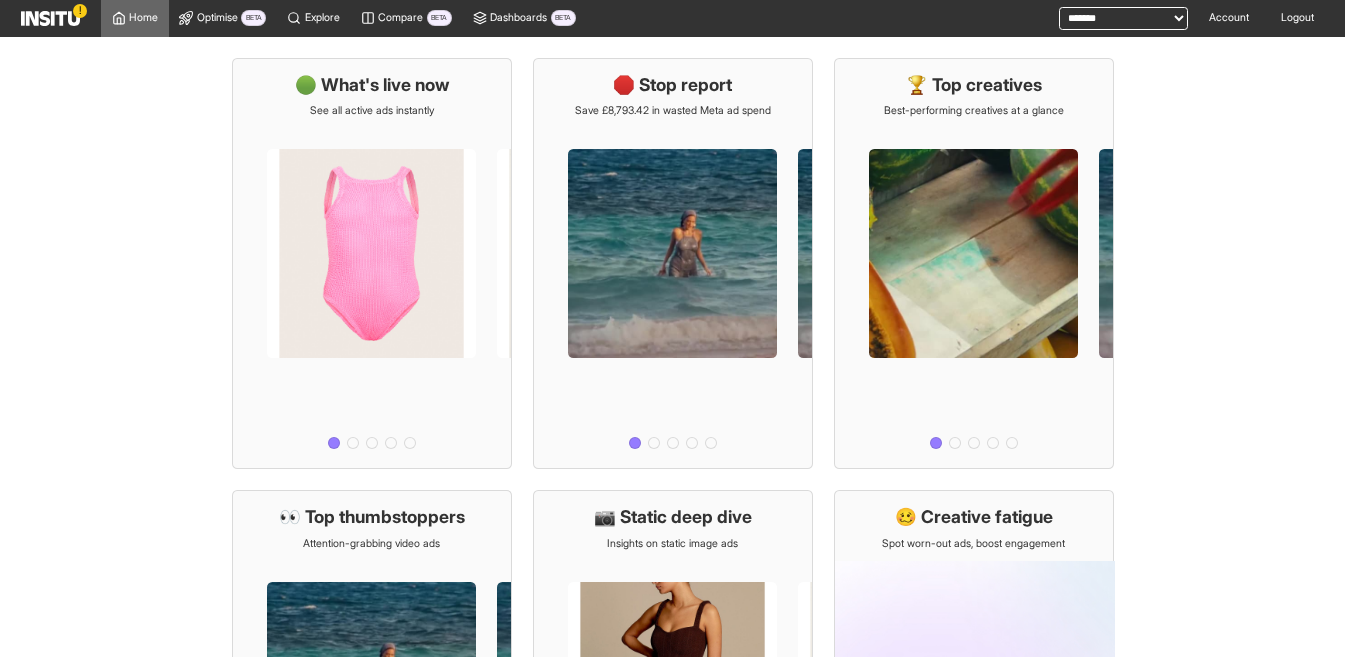 scroll, scrollTop: 0, scrollLeft: 0, axis: both 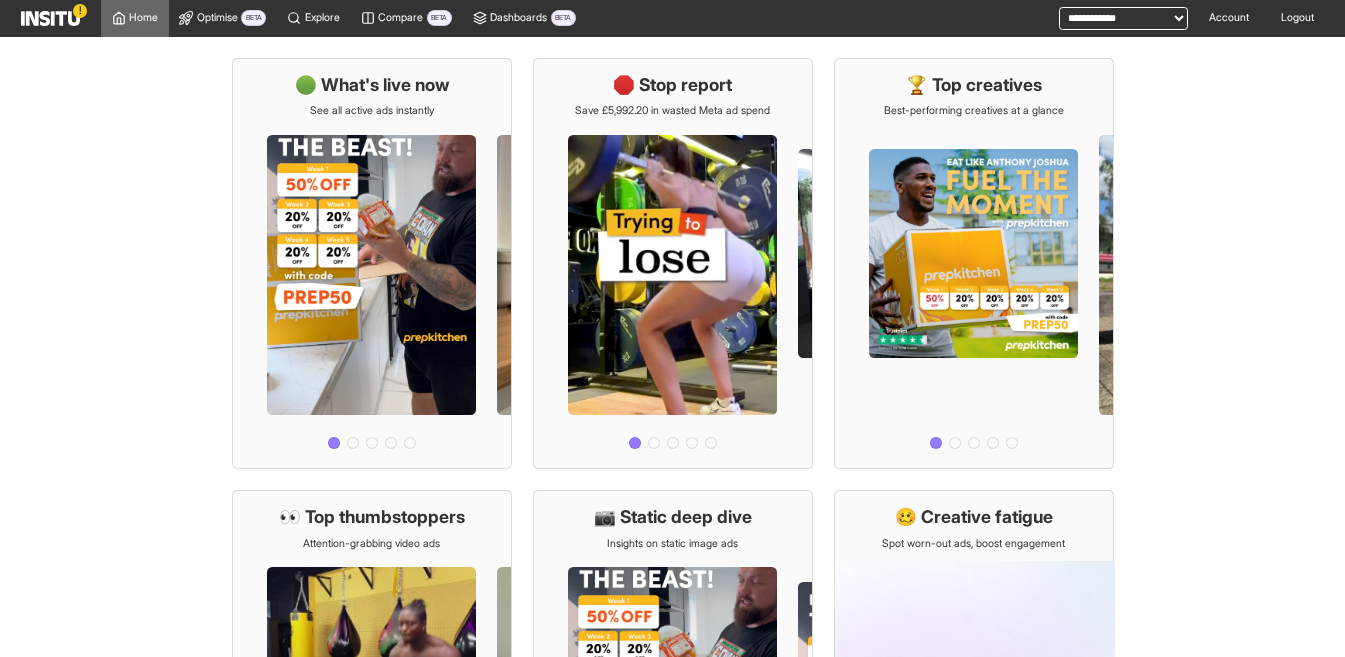 click on "**********" at bounding box center [1123, 18] 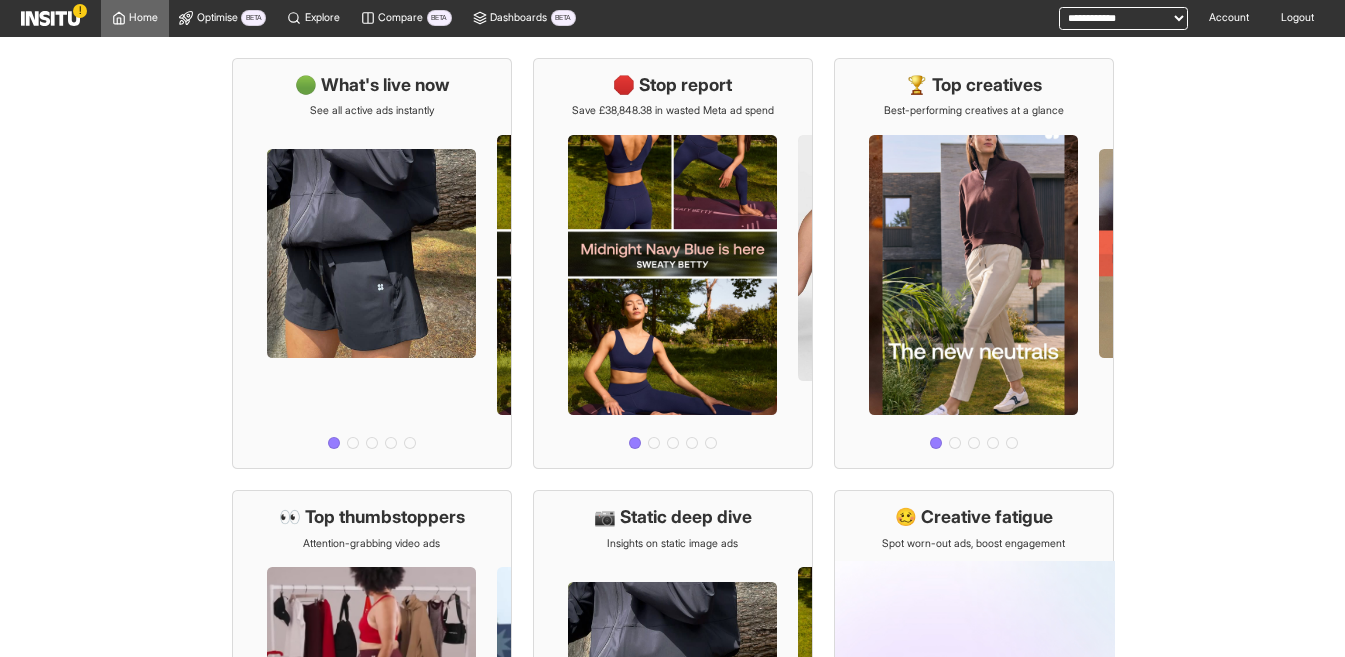scroll, scrollTop: 0, scrollLeft: 0, axis: both 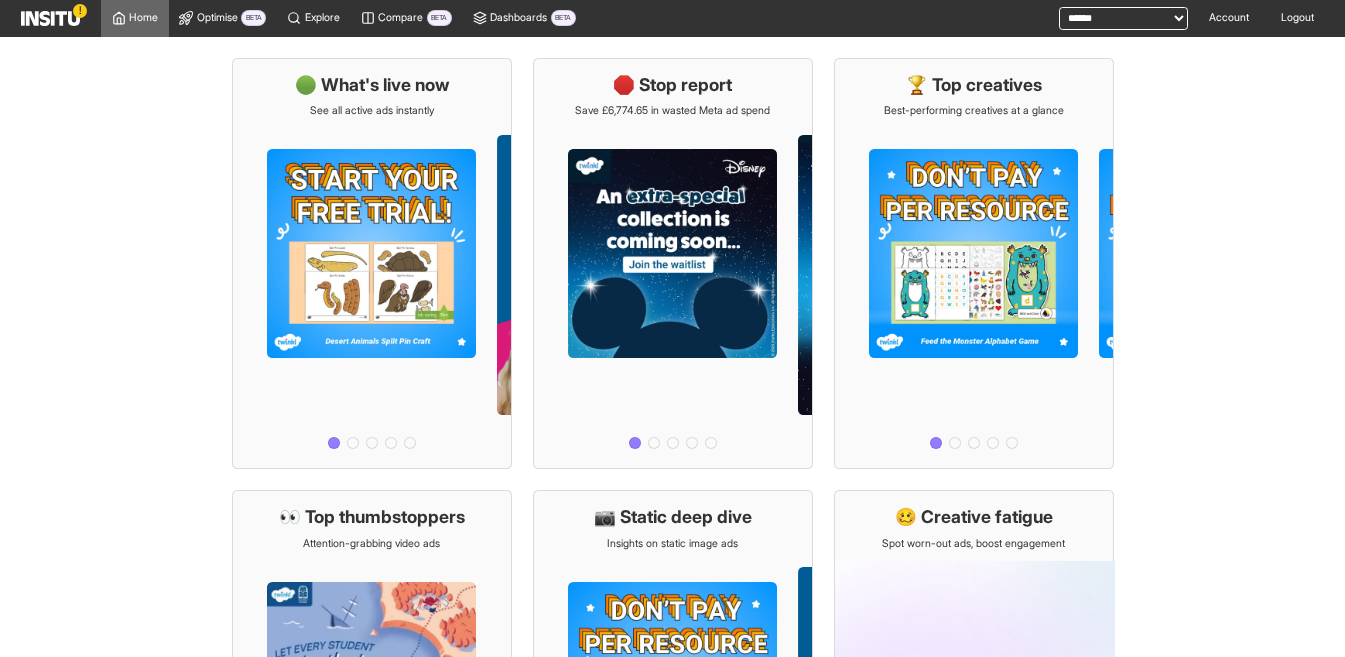 click on "**********" at bounding box center (1123, 18) 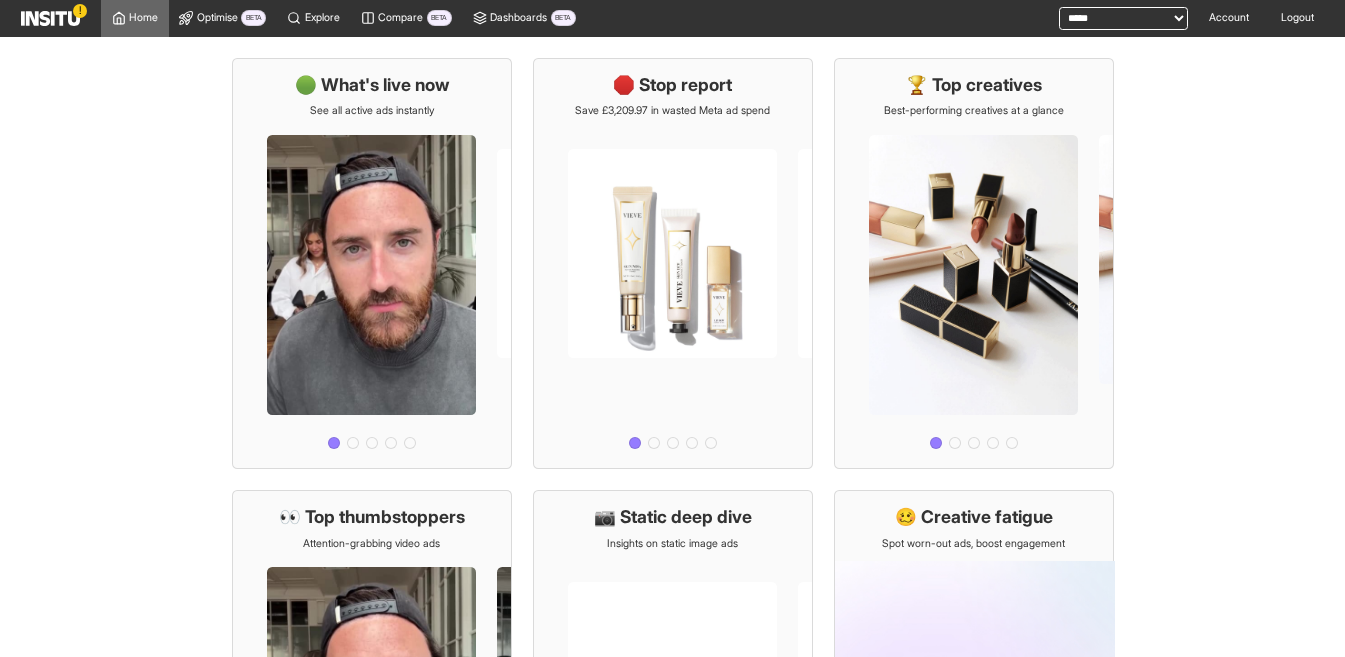 scroll, scrollTop: 0, scrollLeft: 0, axis: both 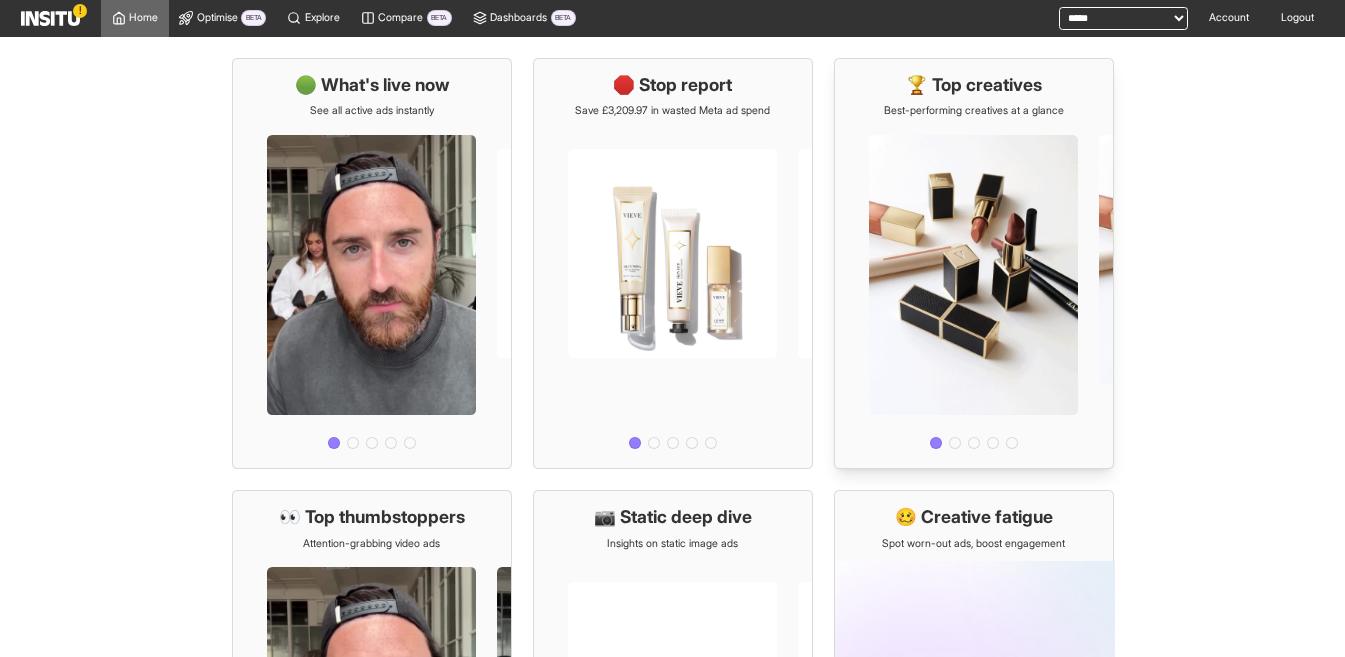 click at bounding box center [974, 286] 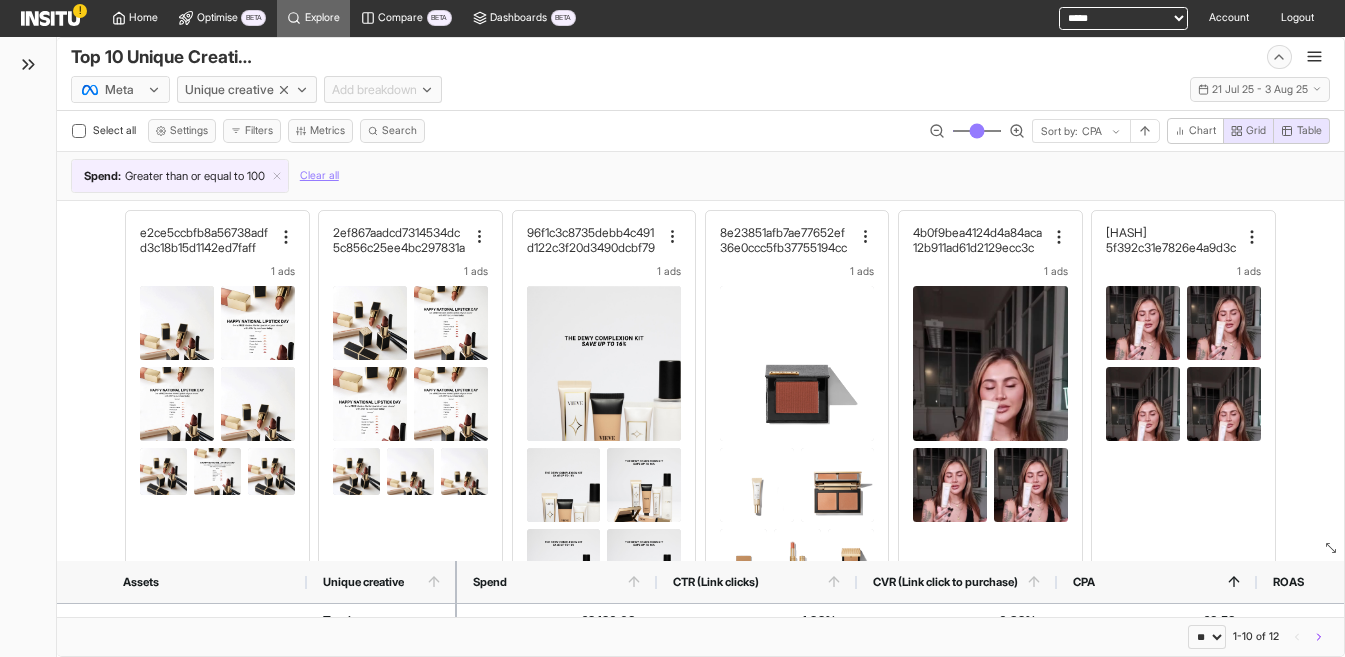 click 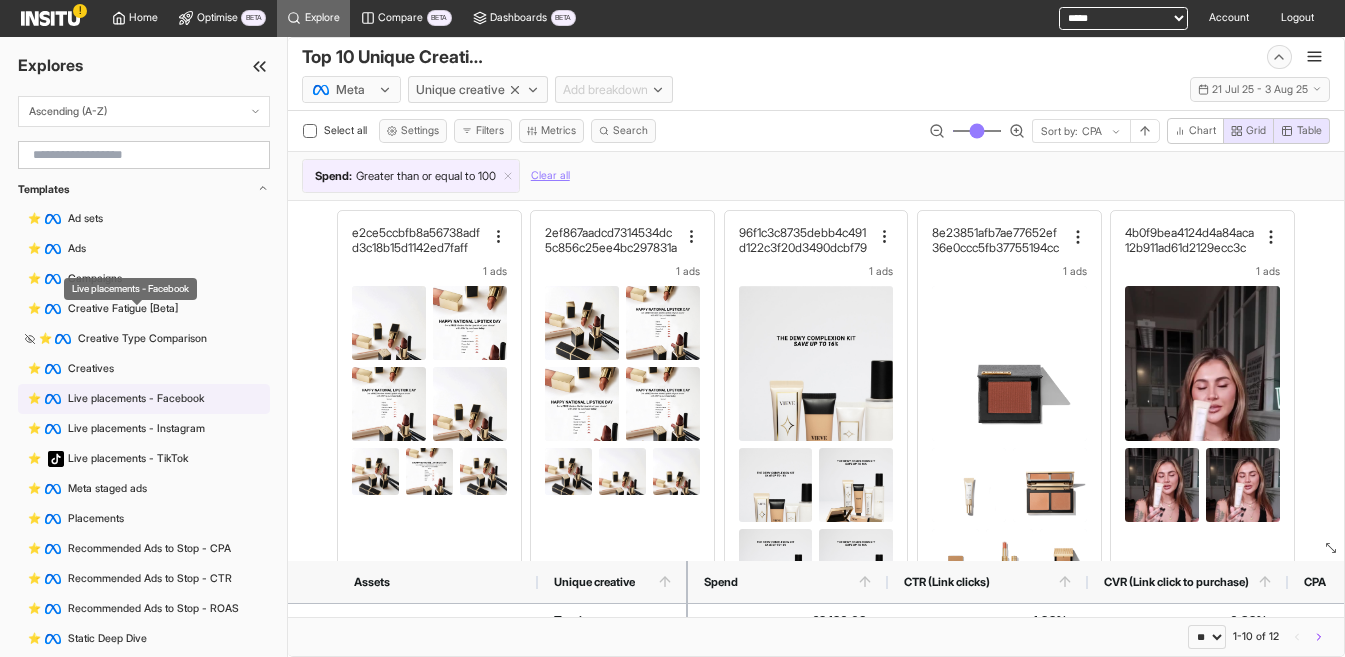 scroll, scrollTop: 370, scrollLeft: 0, axis: vertical 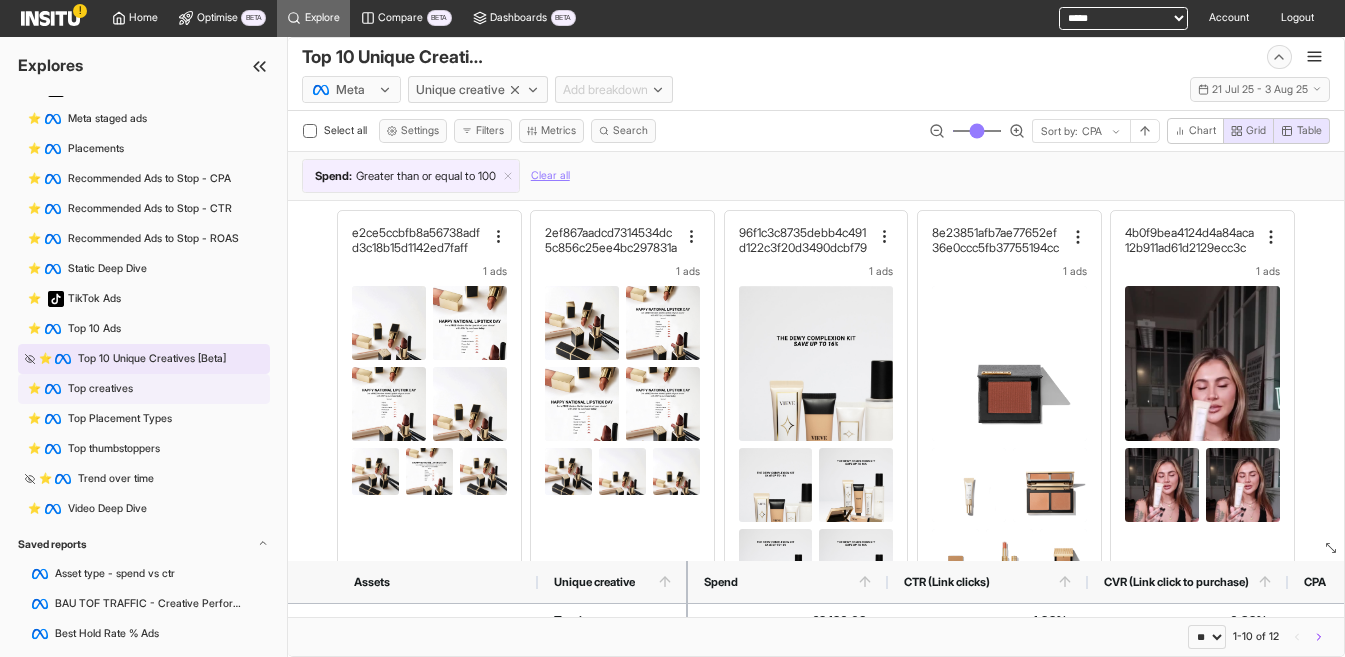 click on "⭐️   Top creatives" at bounding box center (144, 389) 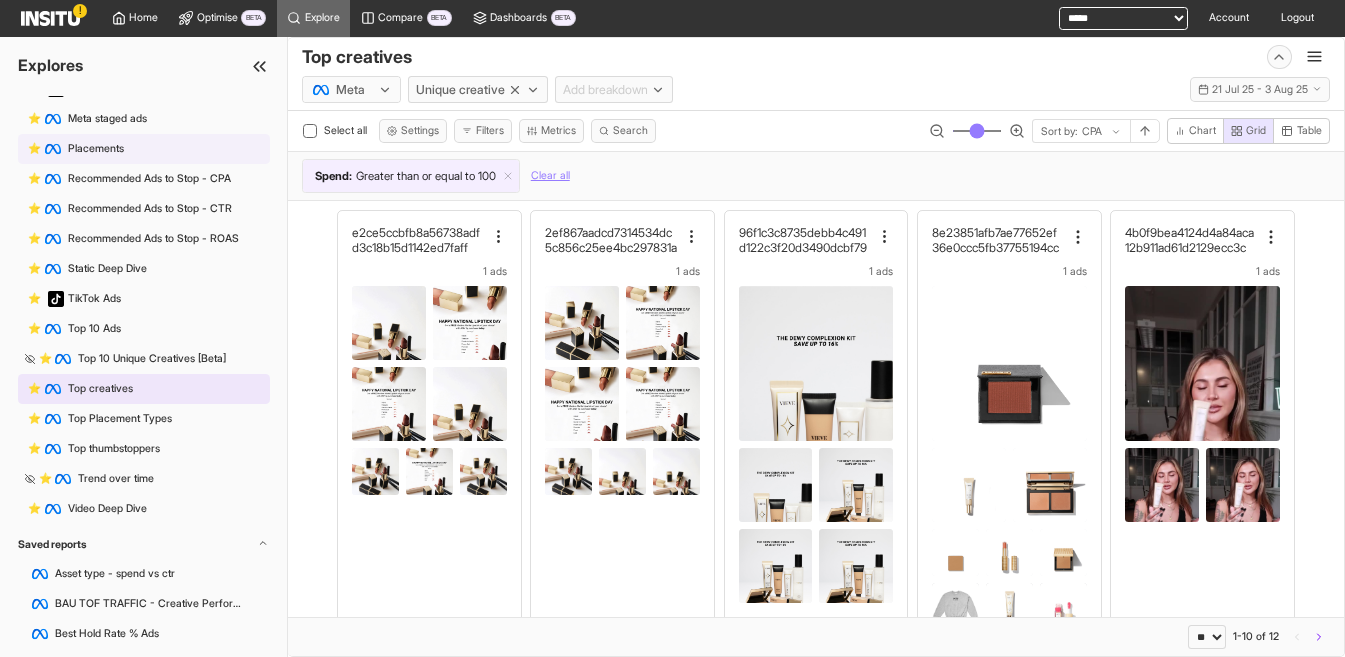 click on "⭐️   Placements" at bounding box center [144, 149] 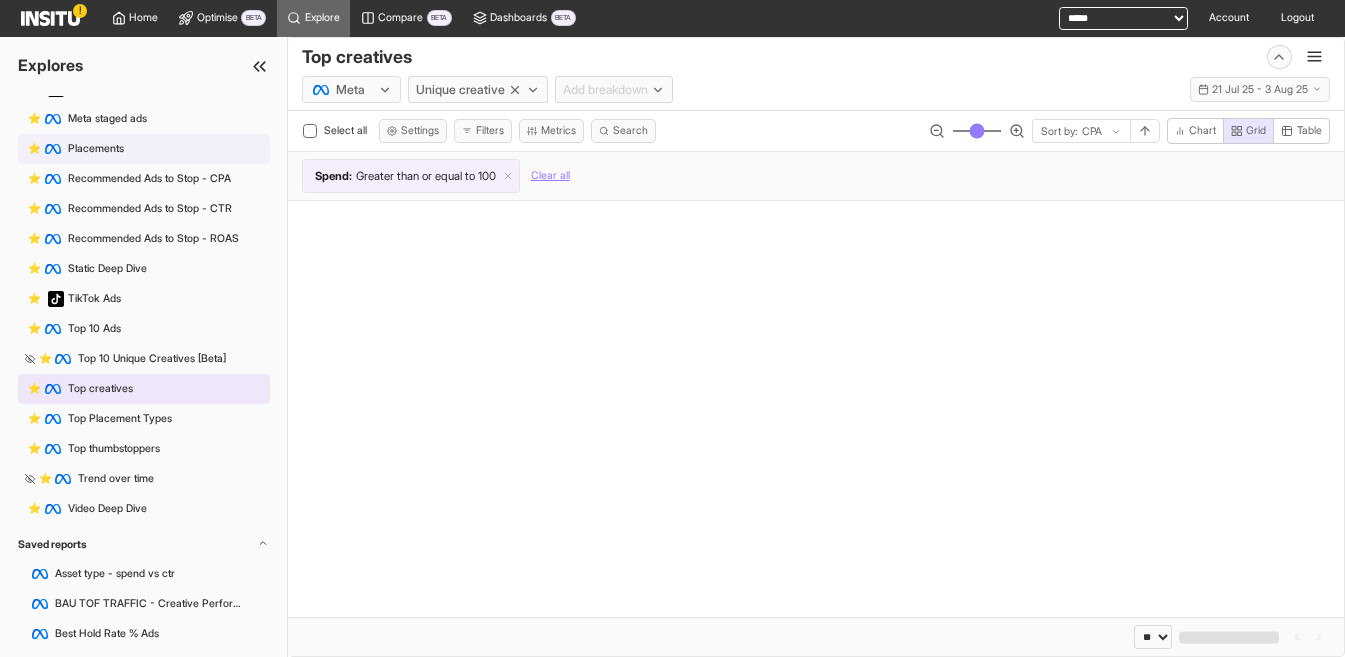 select on "**" 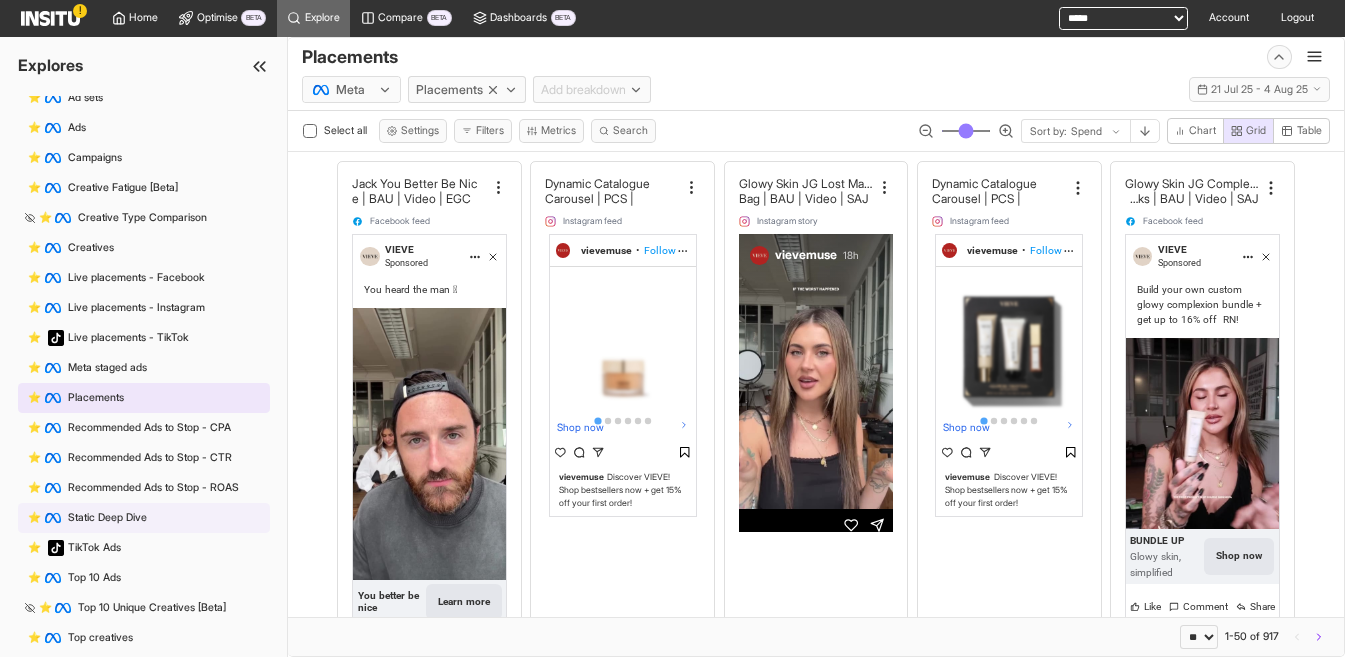 scroll, scrollTop: 79, scrollLeft: 0, axis: vertical 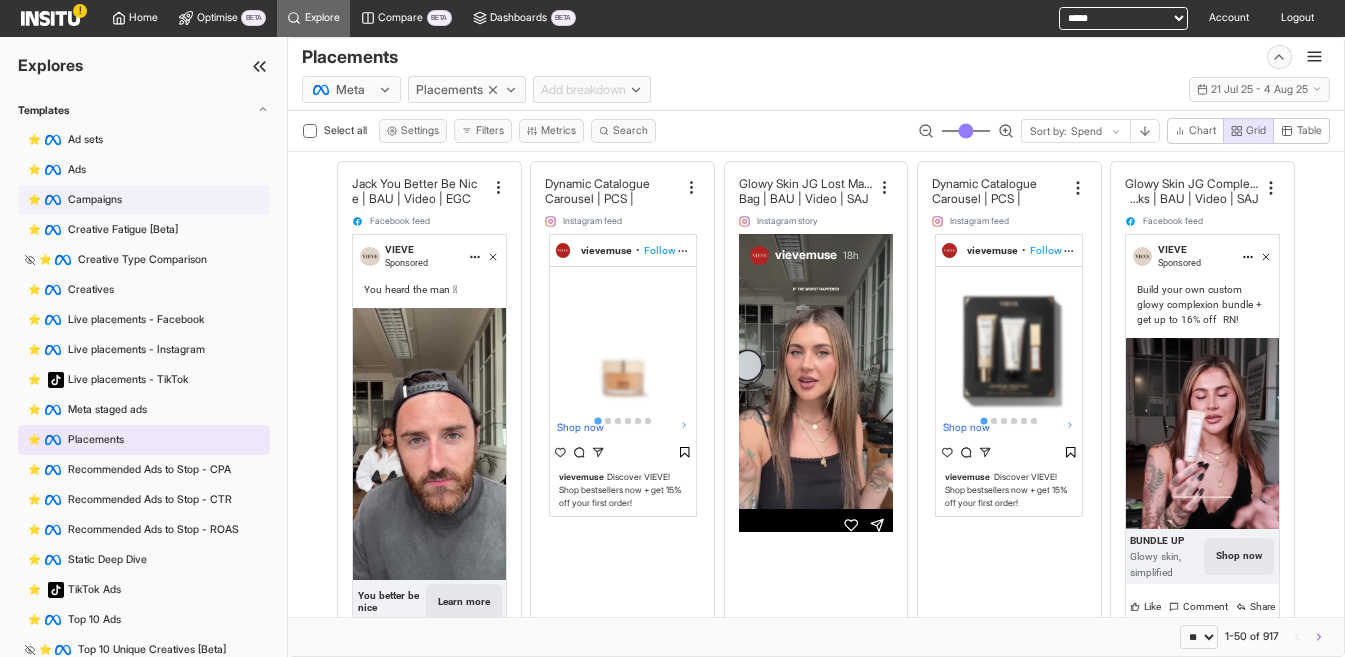 click on "⭐️   Campaigns" at bounding box center [144, 200] 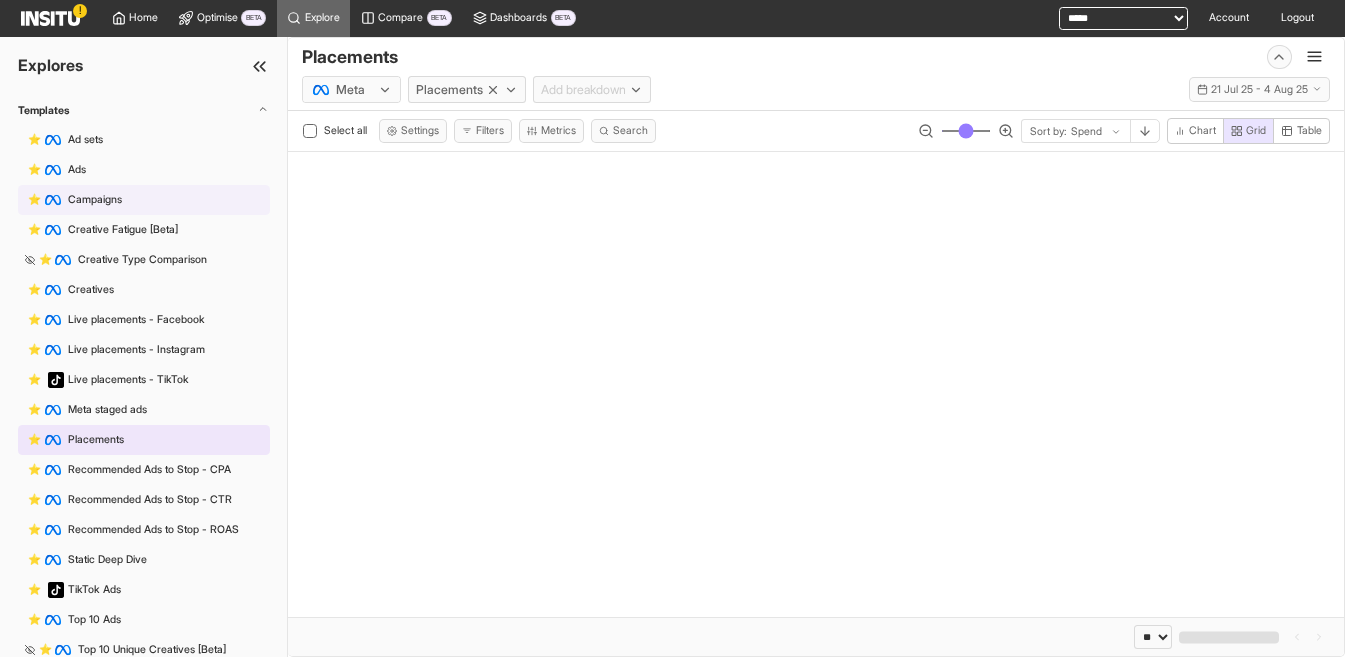 select on "**" 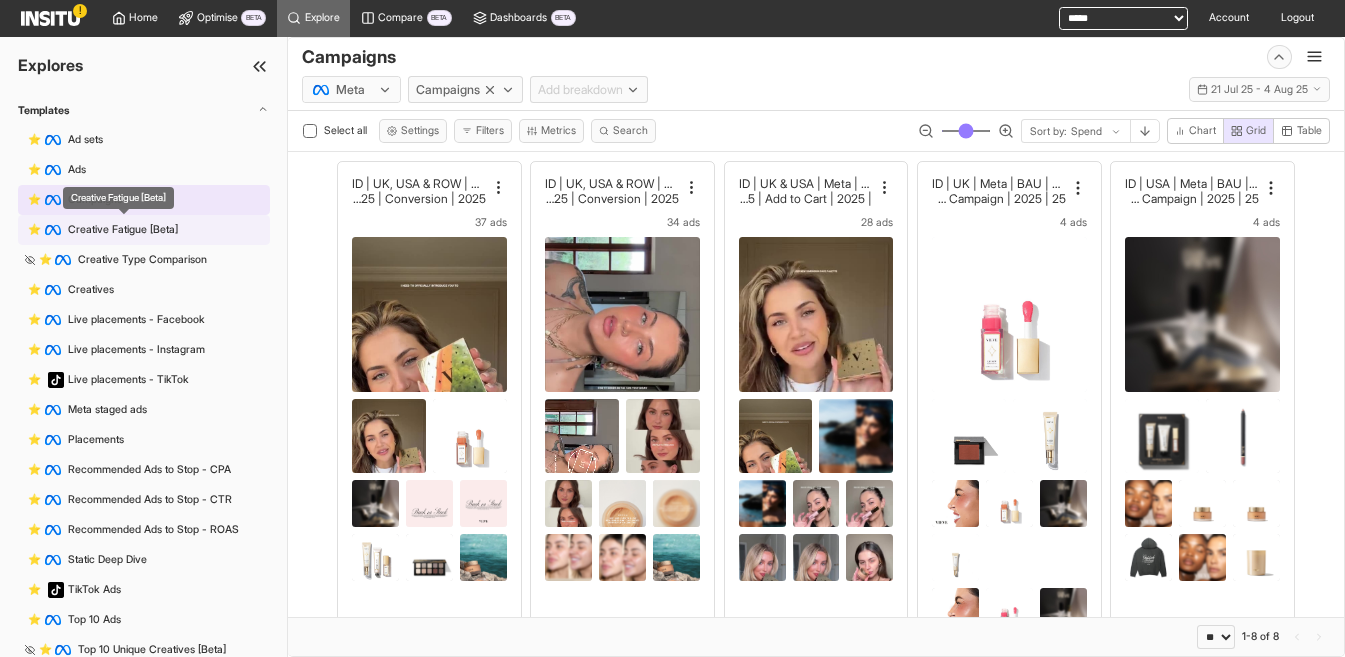 click on "Creative Fatigue [Beta]" at bounding box center [123, 230] 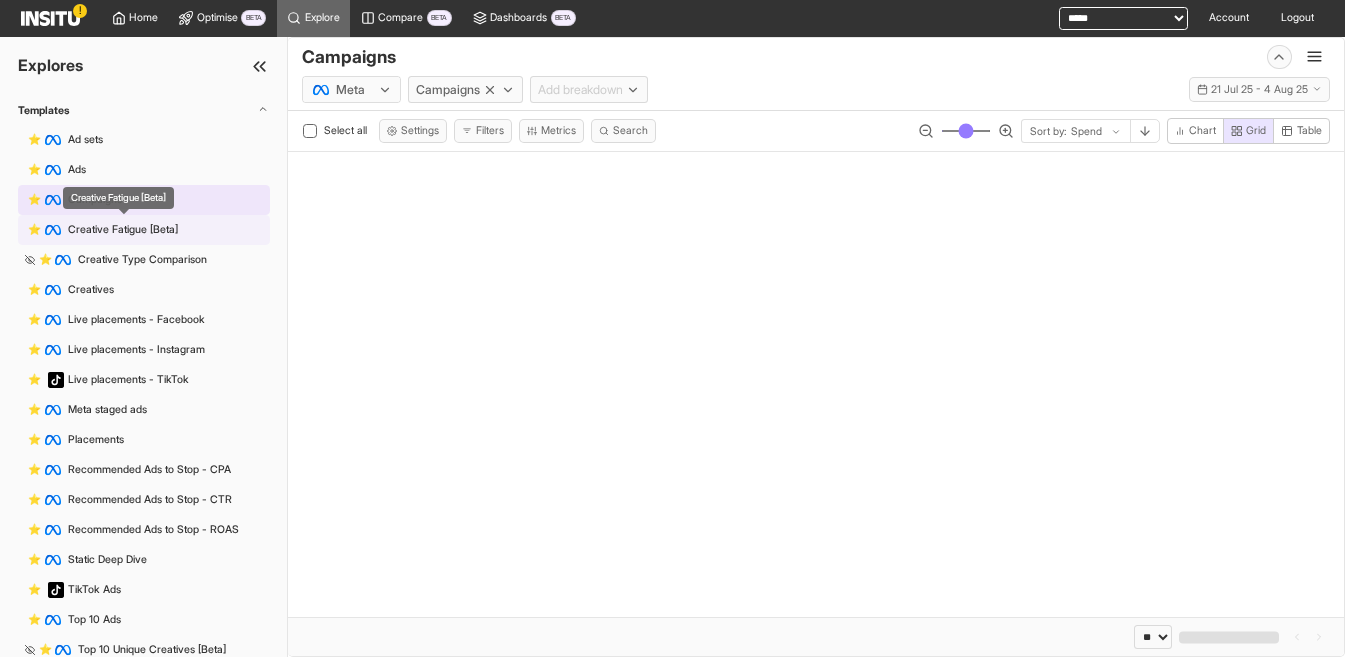 select on "**" 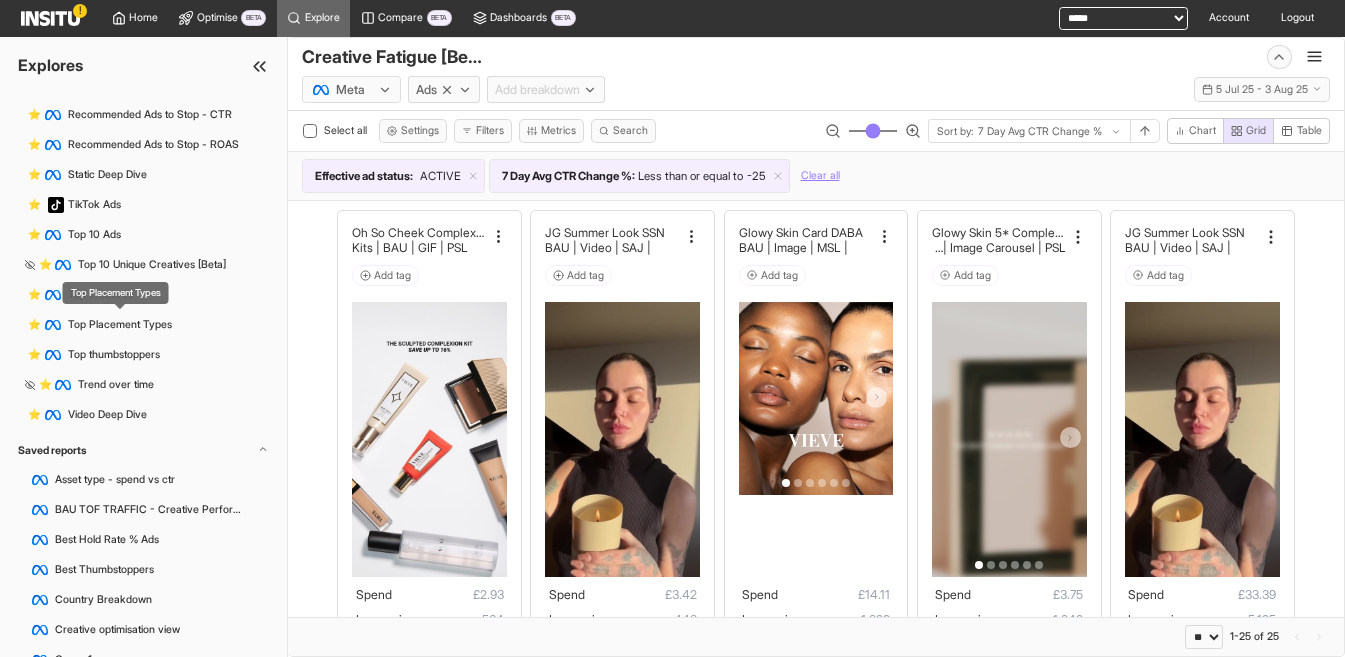 scroll, scrollTop: 521, scrollLeft: 0, axis: vertical 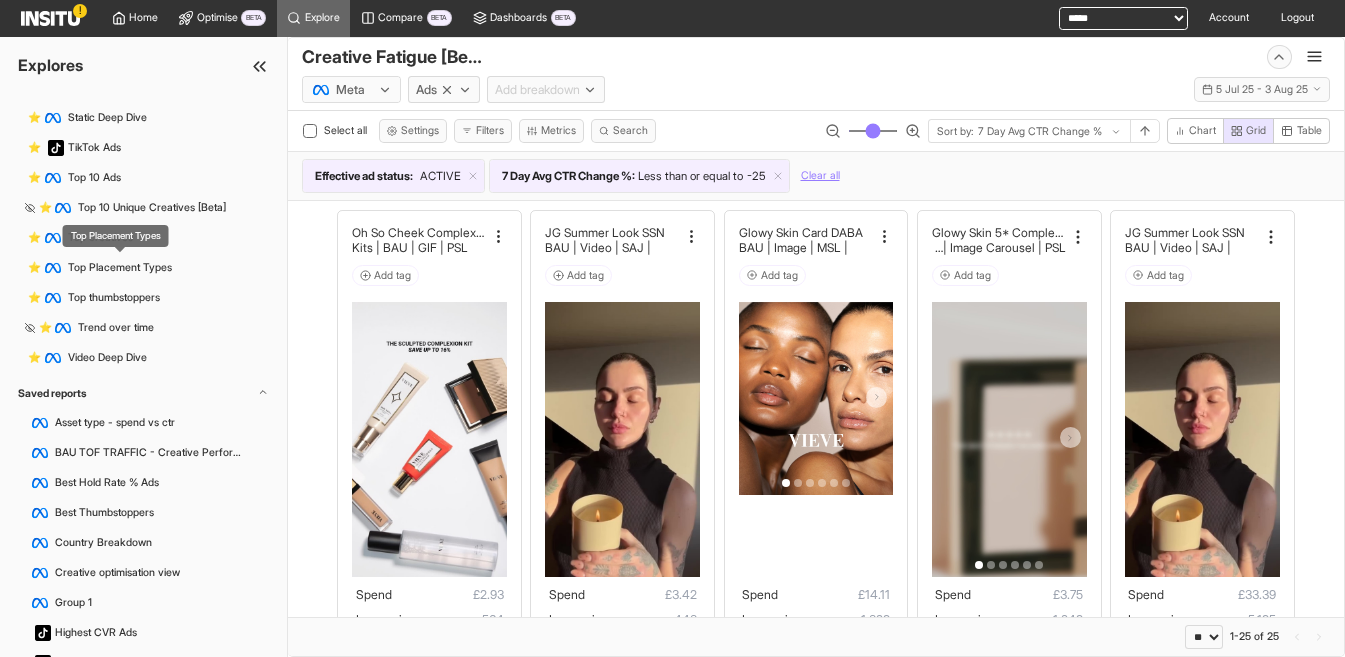click on "Top Placement Types" at bounding box center (116, 236) 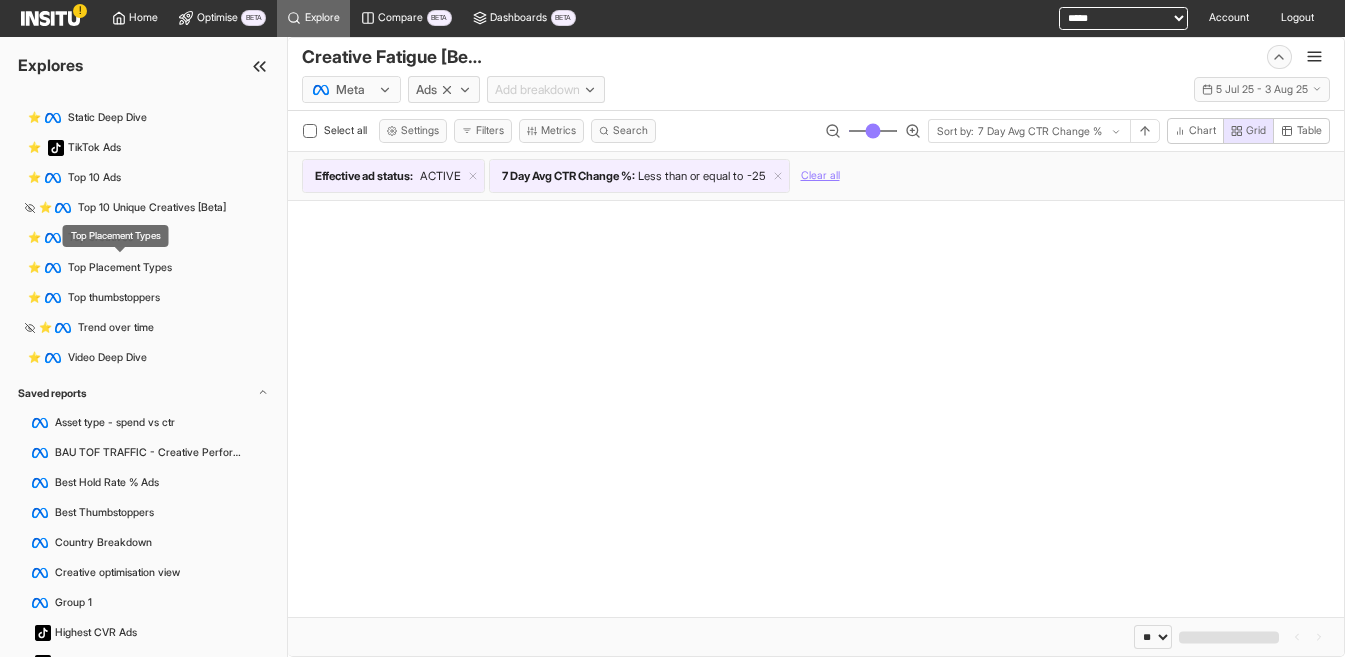 select on "**" 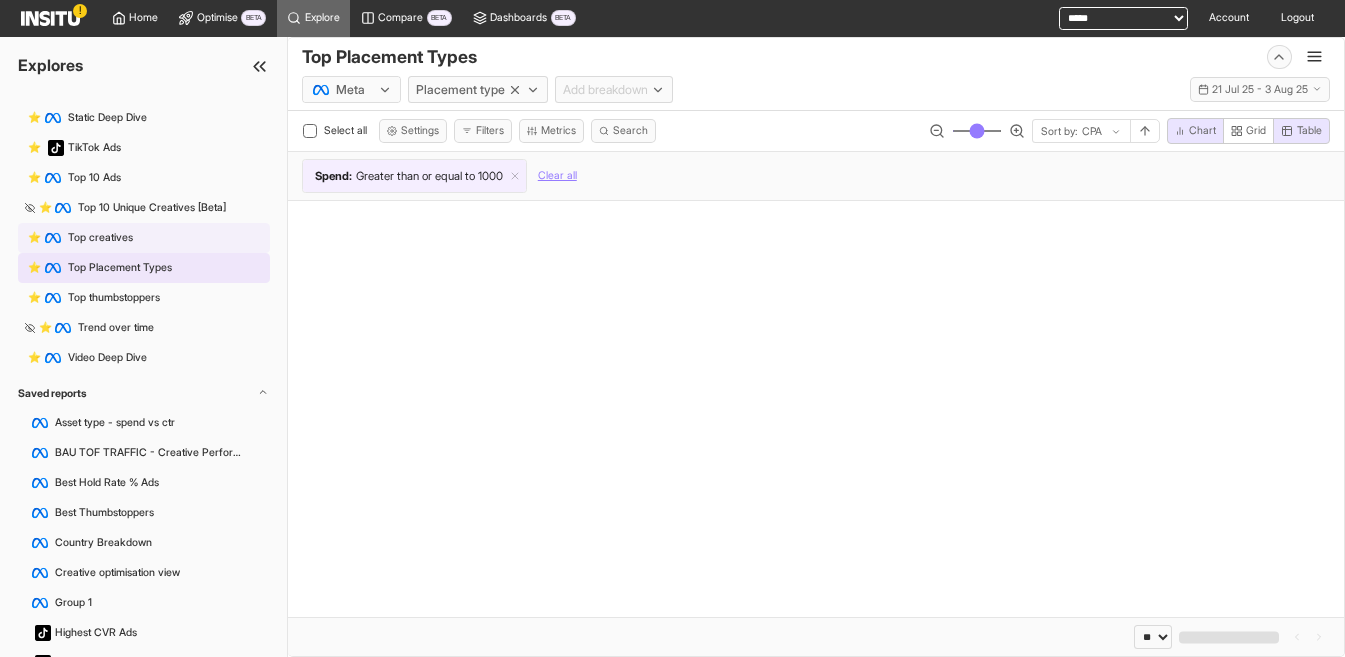 click on "⭐️   Top creatives" at bounding box center [144, 238] 